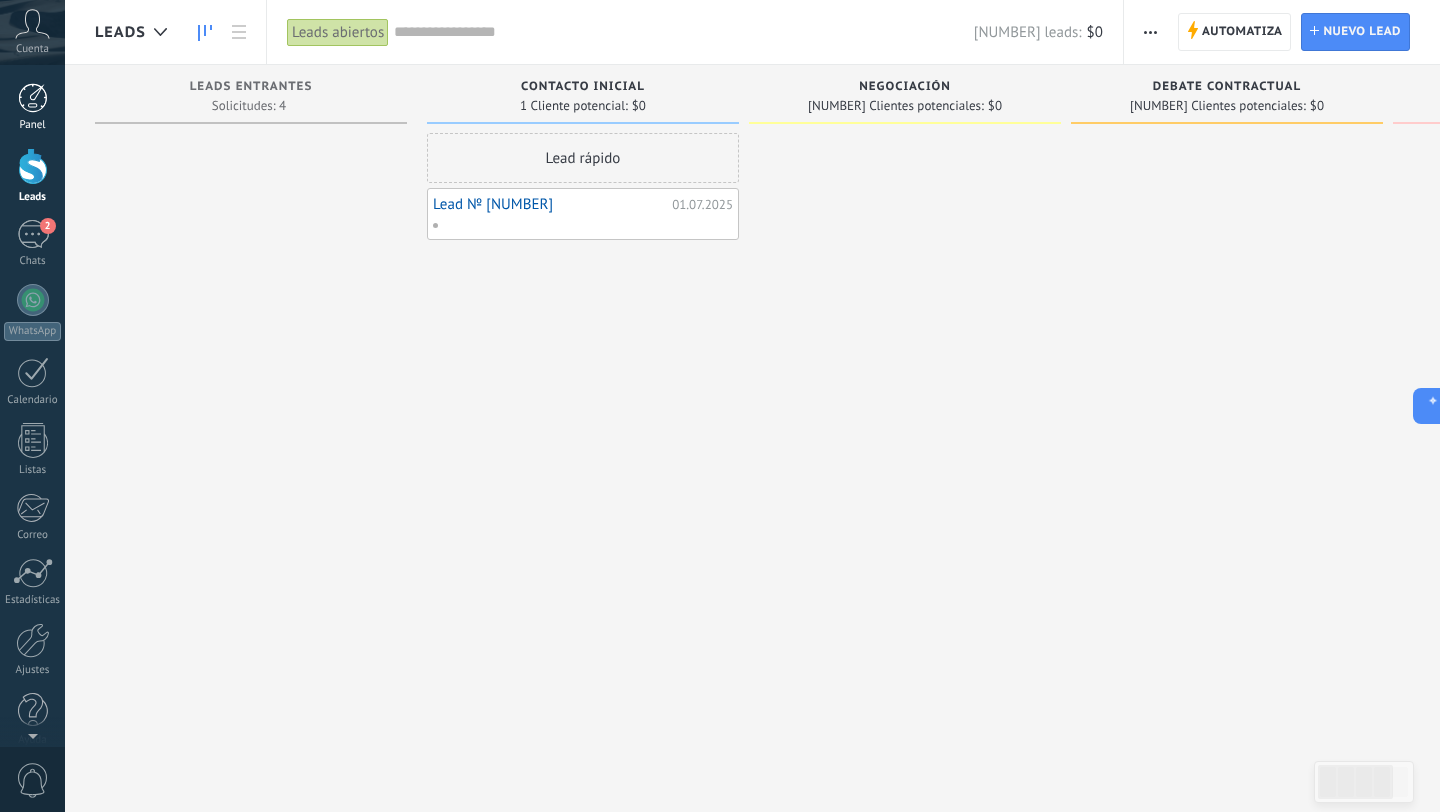 scroll, scrollTop: 0, scrollLeft: 0, axis: both 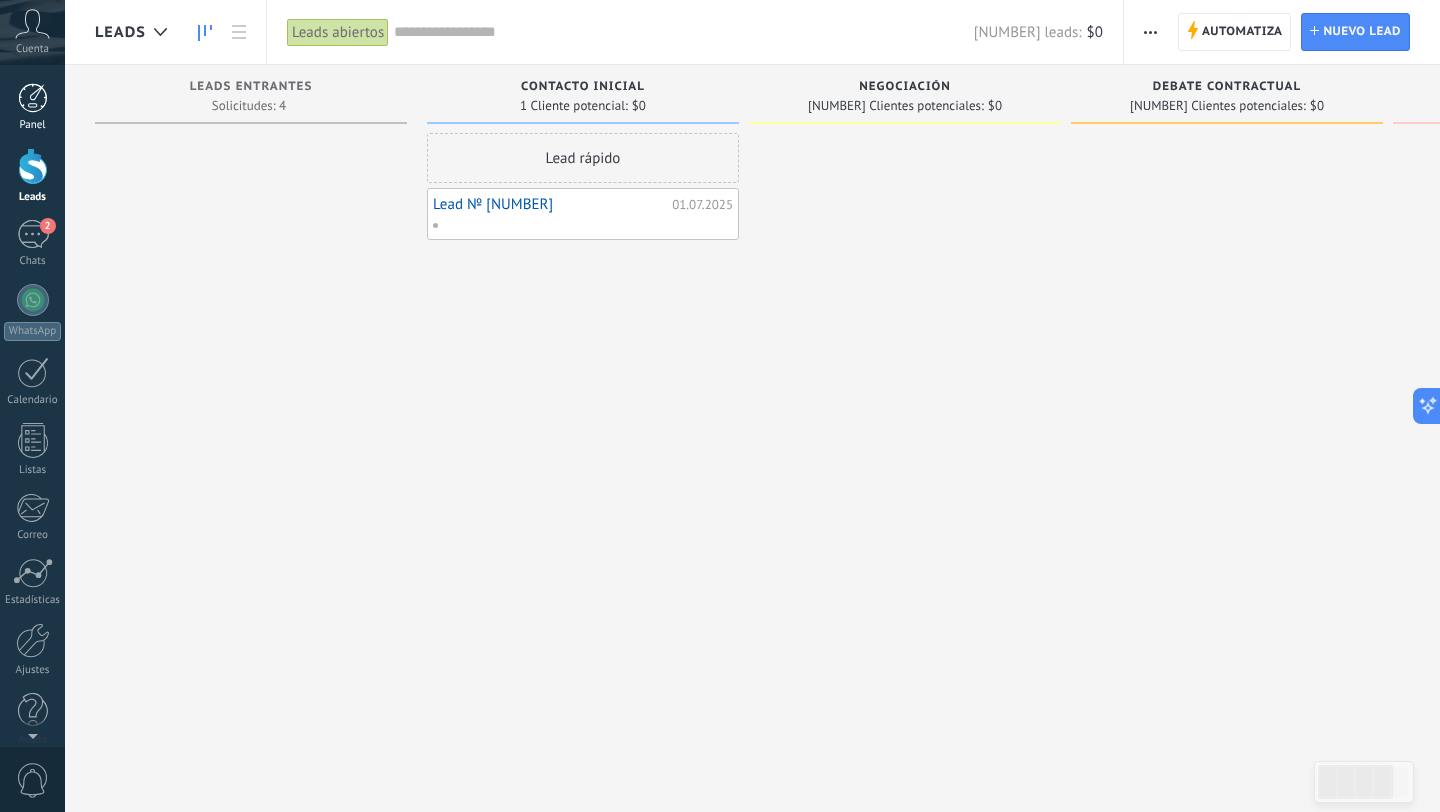 click at bounding box center [33, 98] 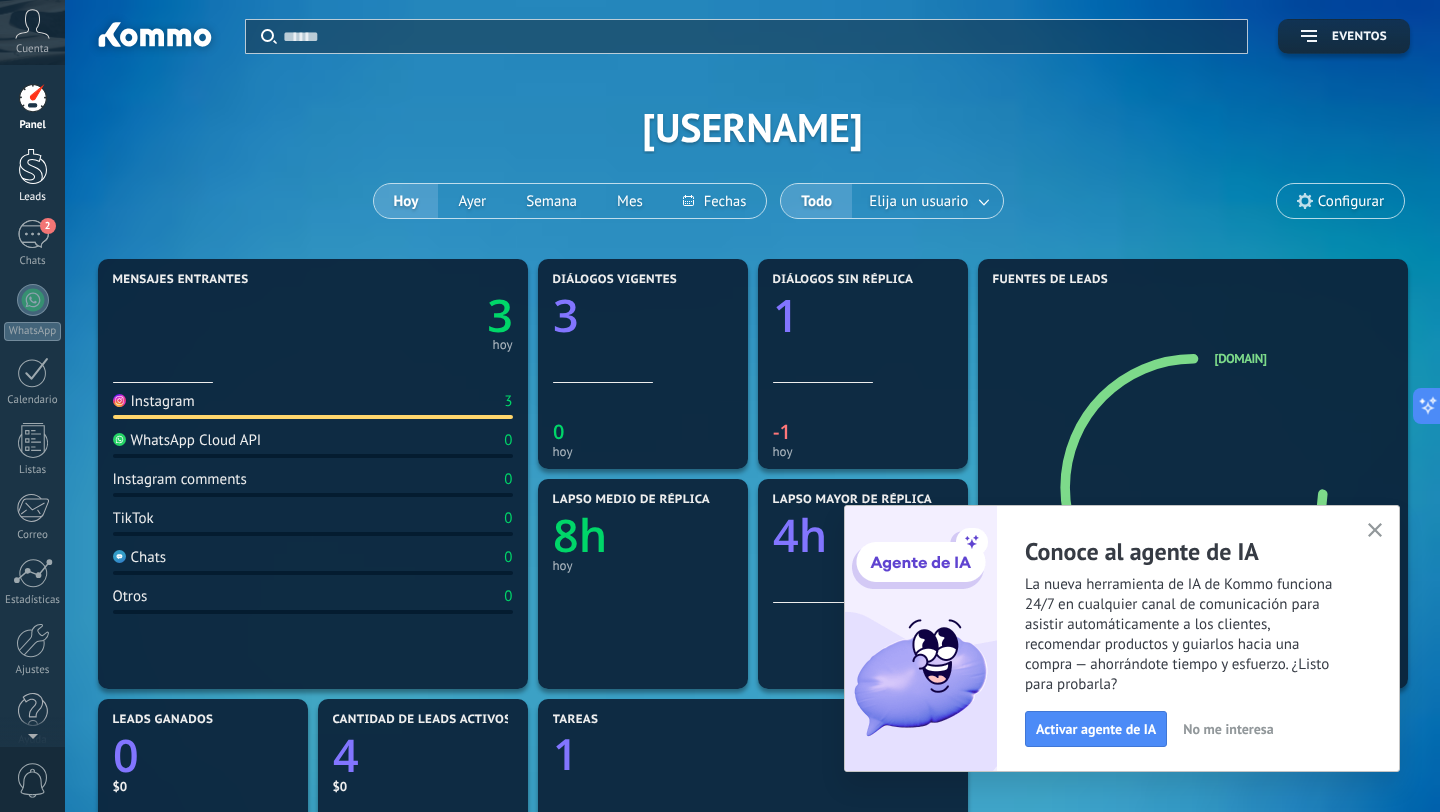 click at bounding box center (33, 166) 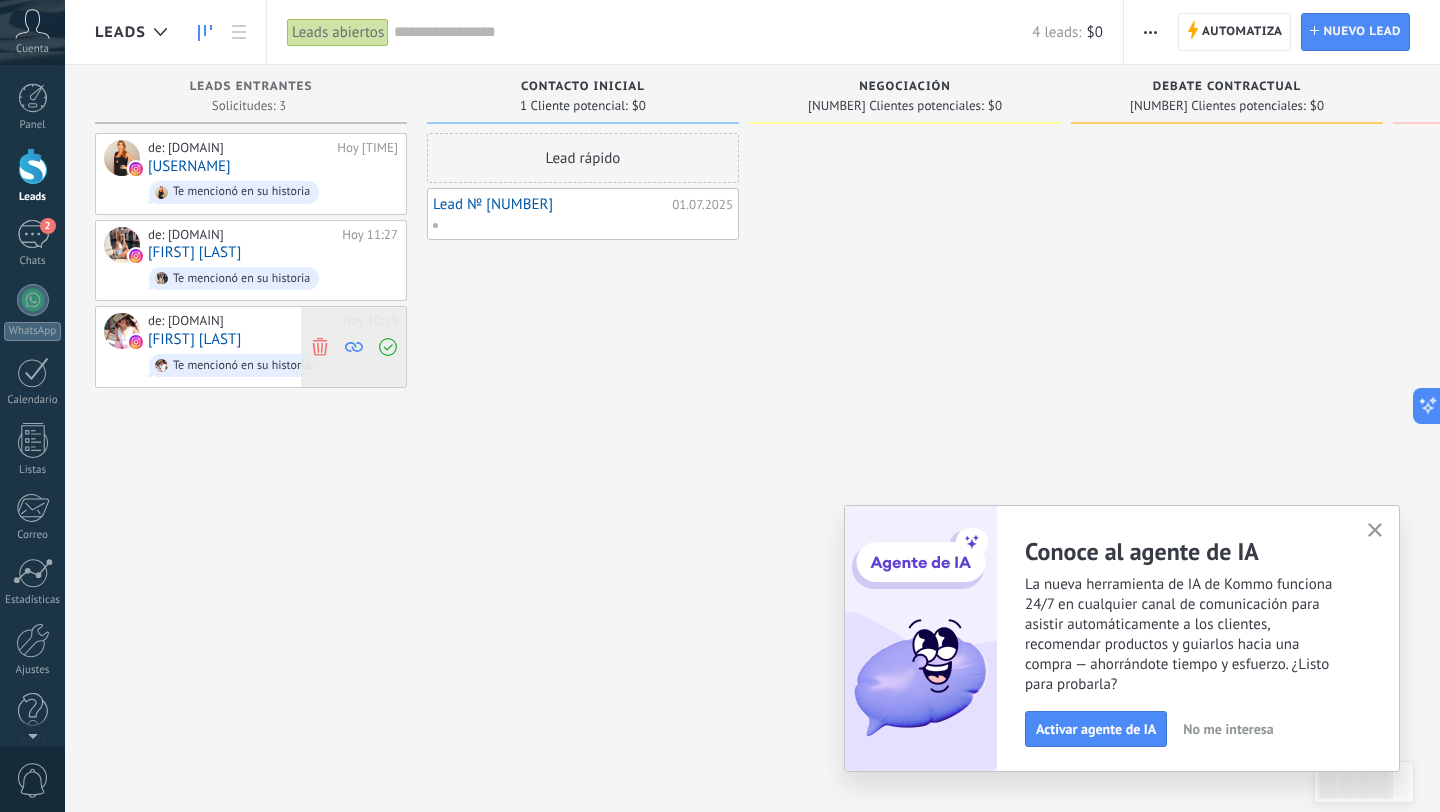 click at bounding box center [320, 347] 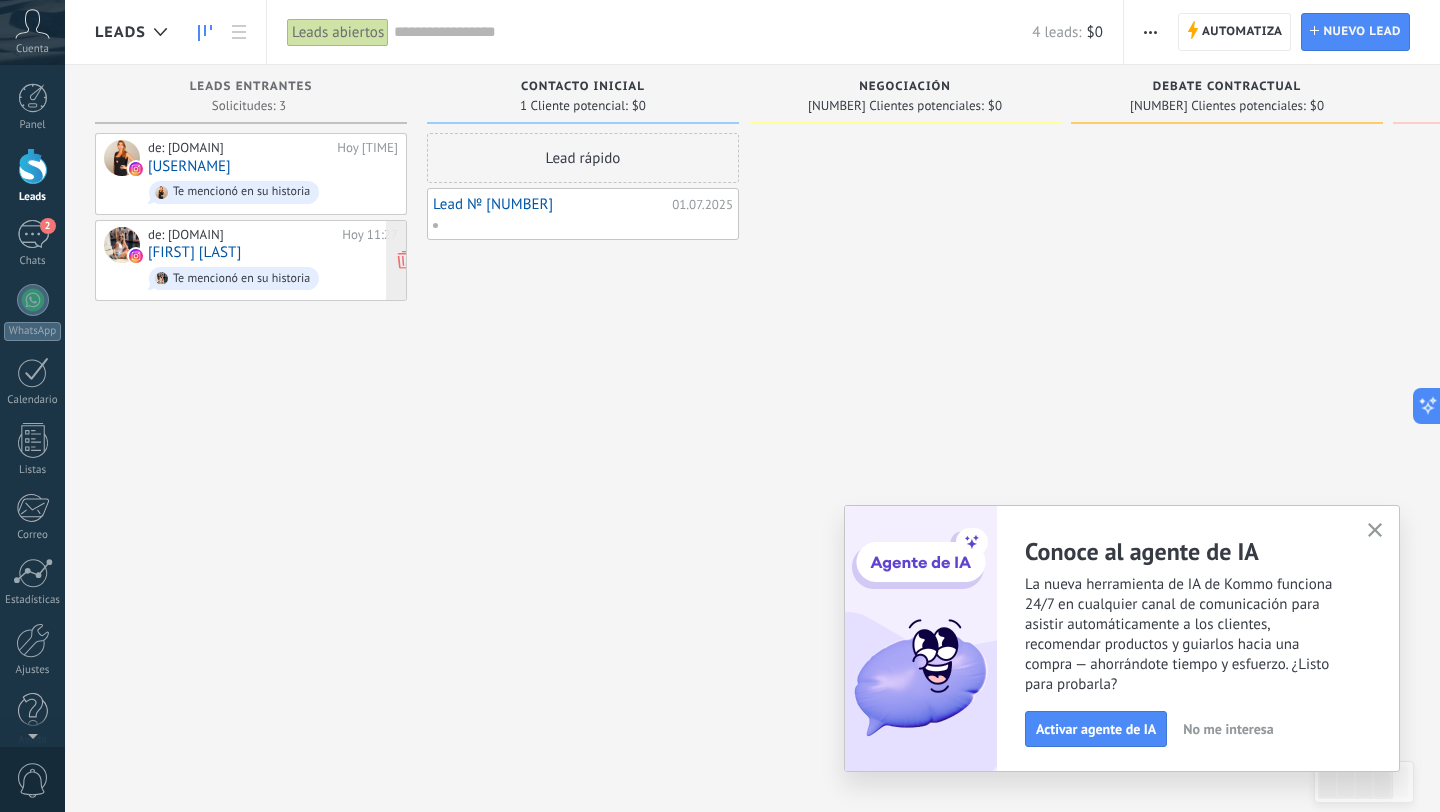 click on "de: [USERNAME] Hoy [TIME] [FIRST] [LAST] Te mencionó en su historia" at bounding box center [273, 261] 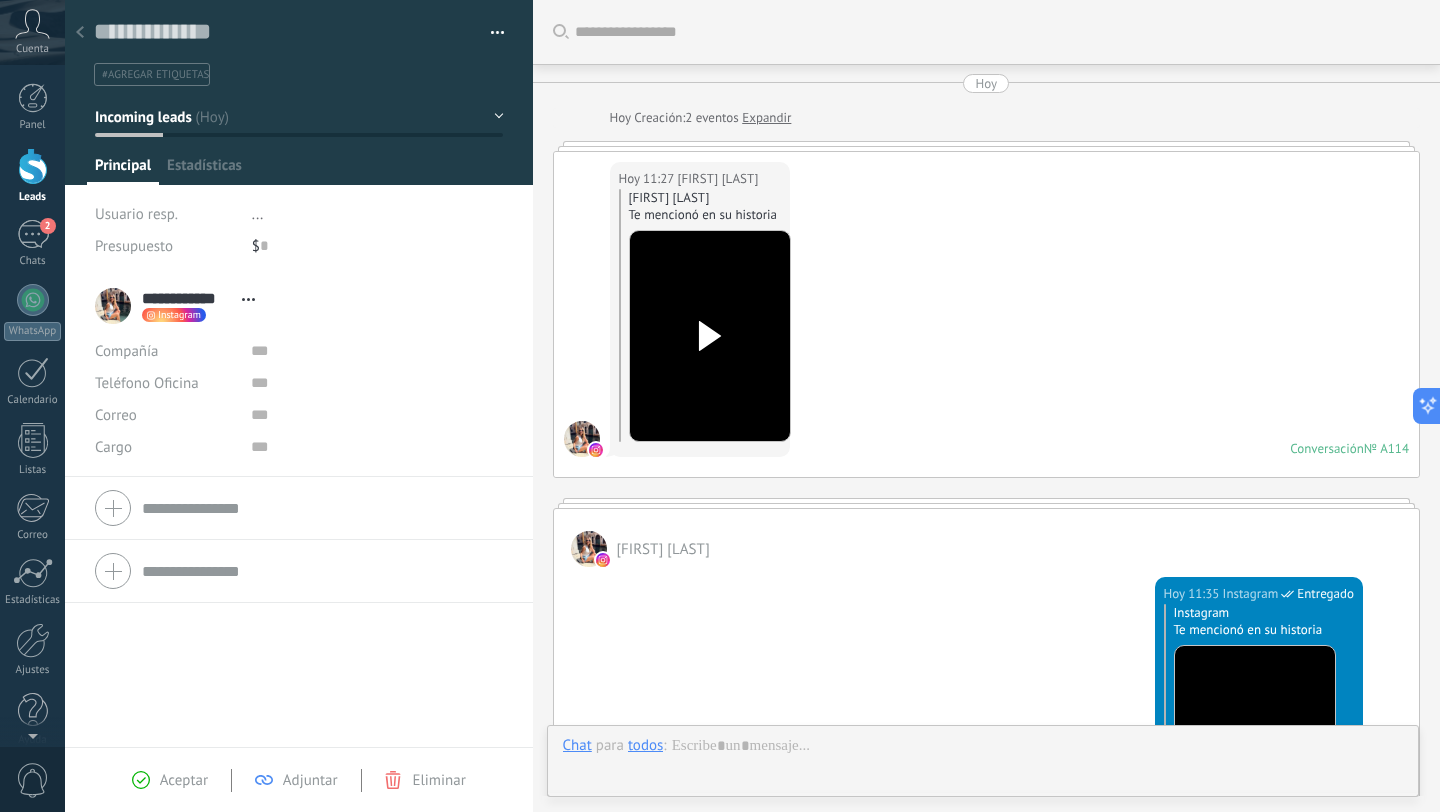 scroll, scrollTop: 30, scrollLeft: 0, axis: vertical 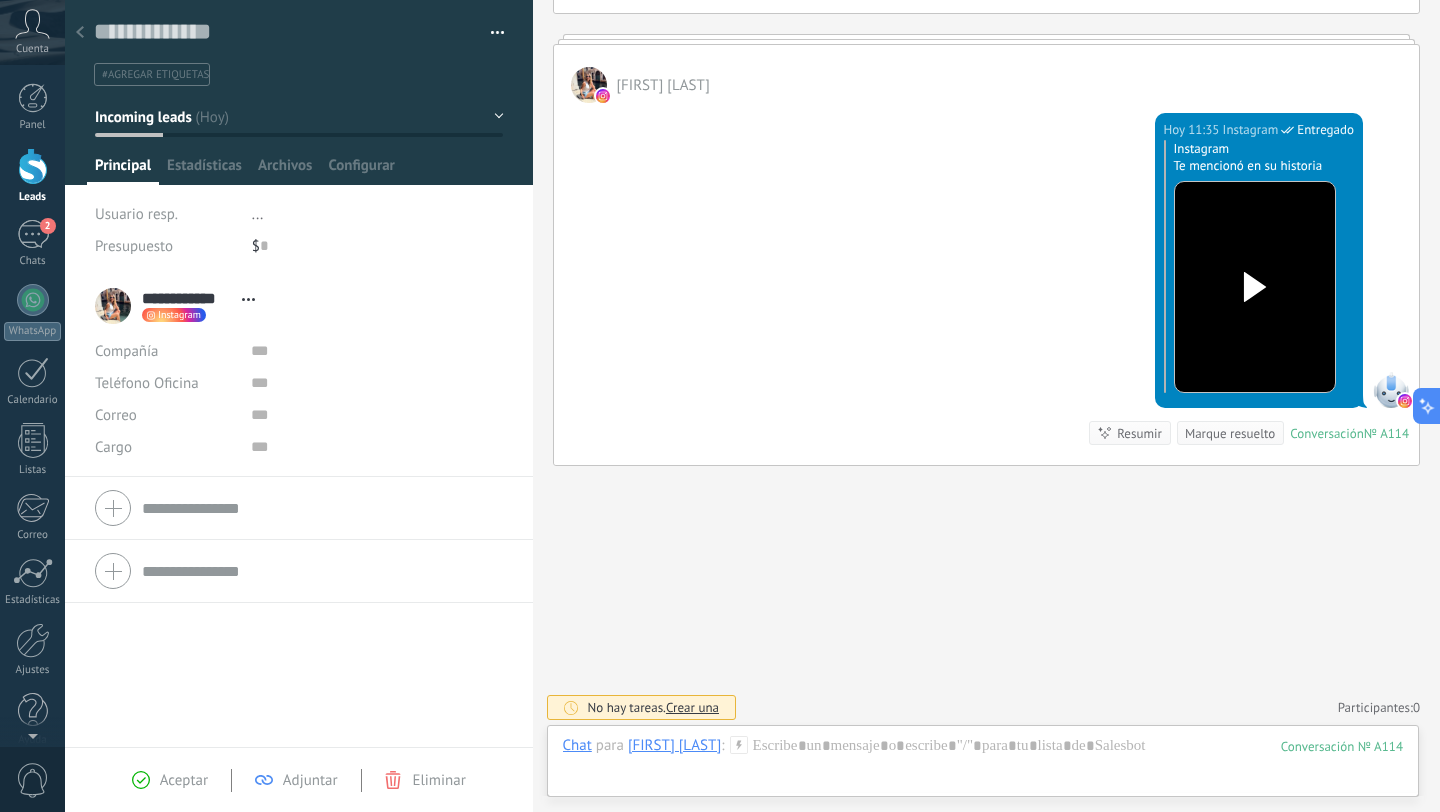 click at bounding box center [1254, 287] 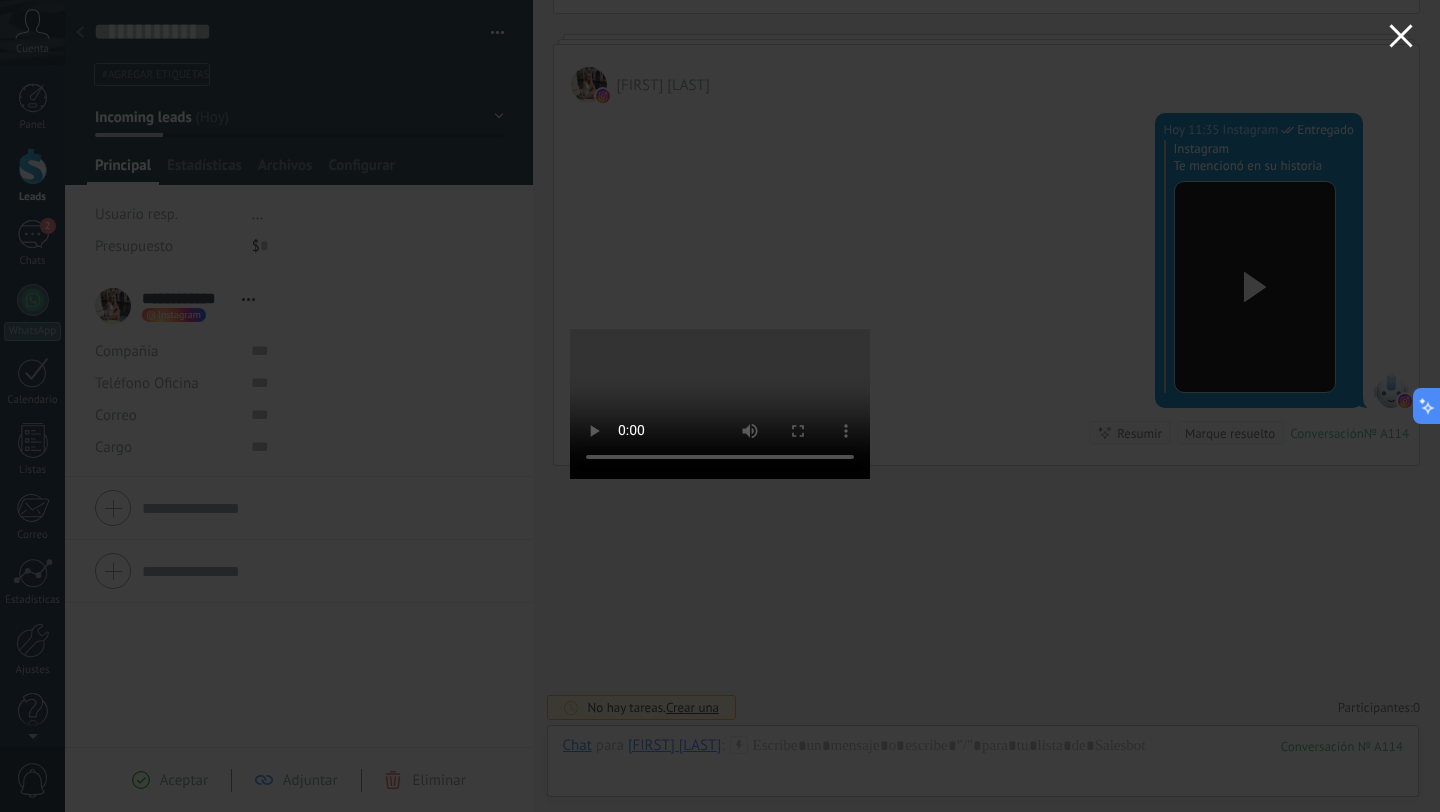 click at bounding box center (1401, 36) 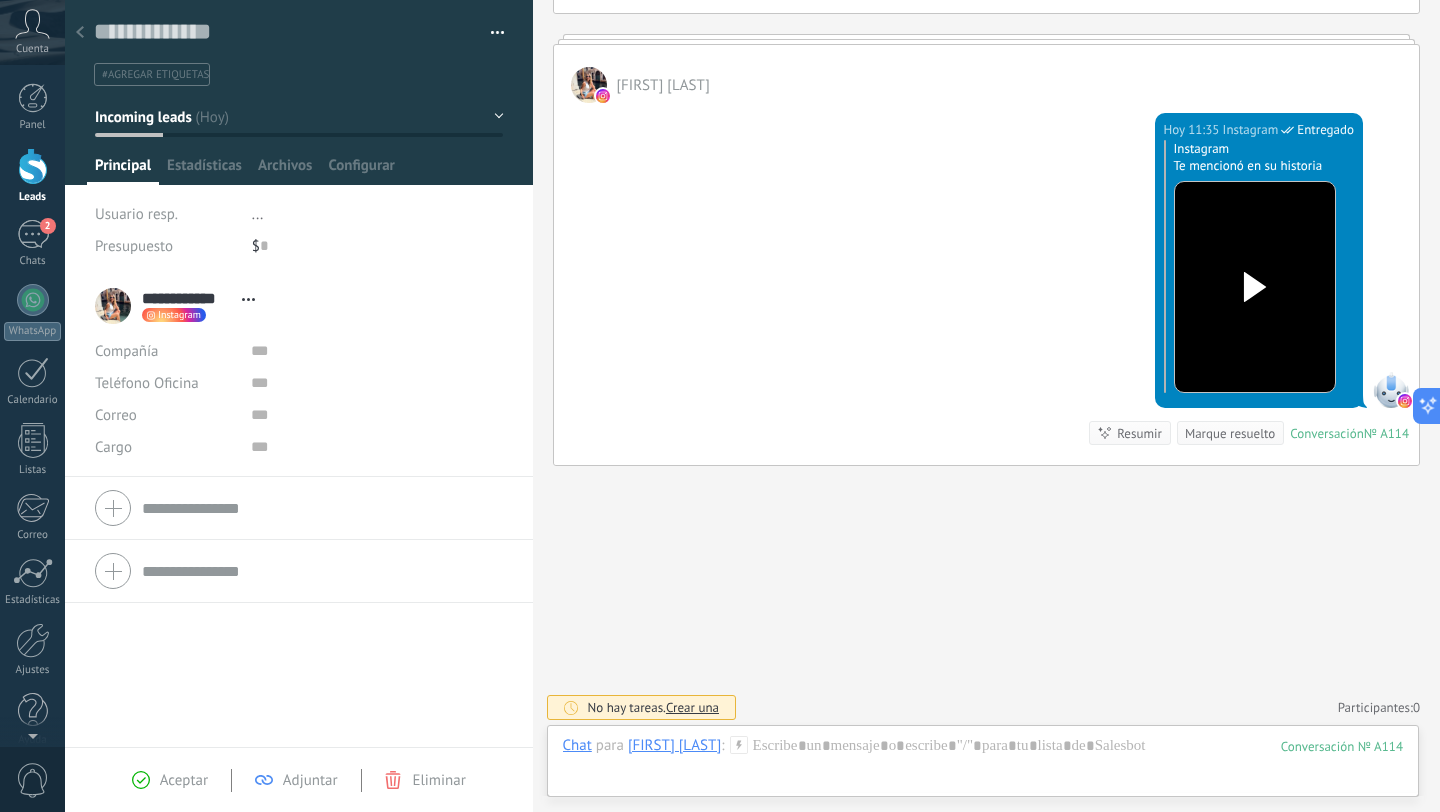 click at bounding box center [80, 33] 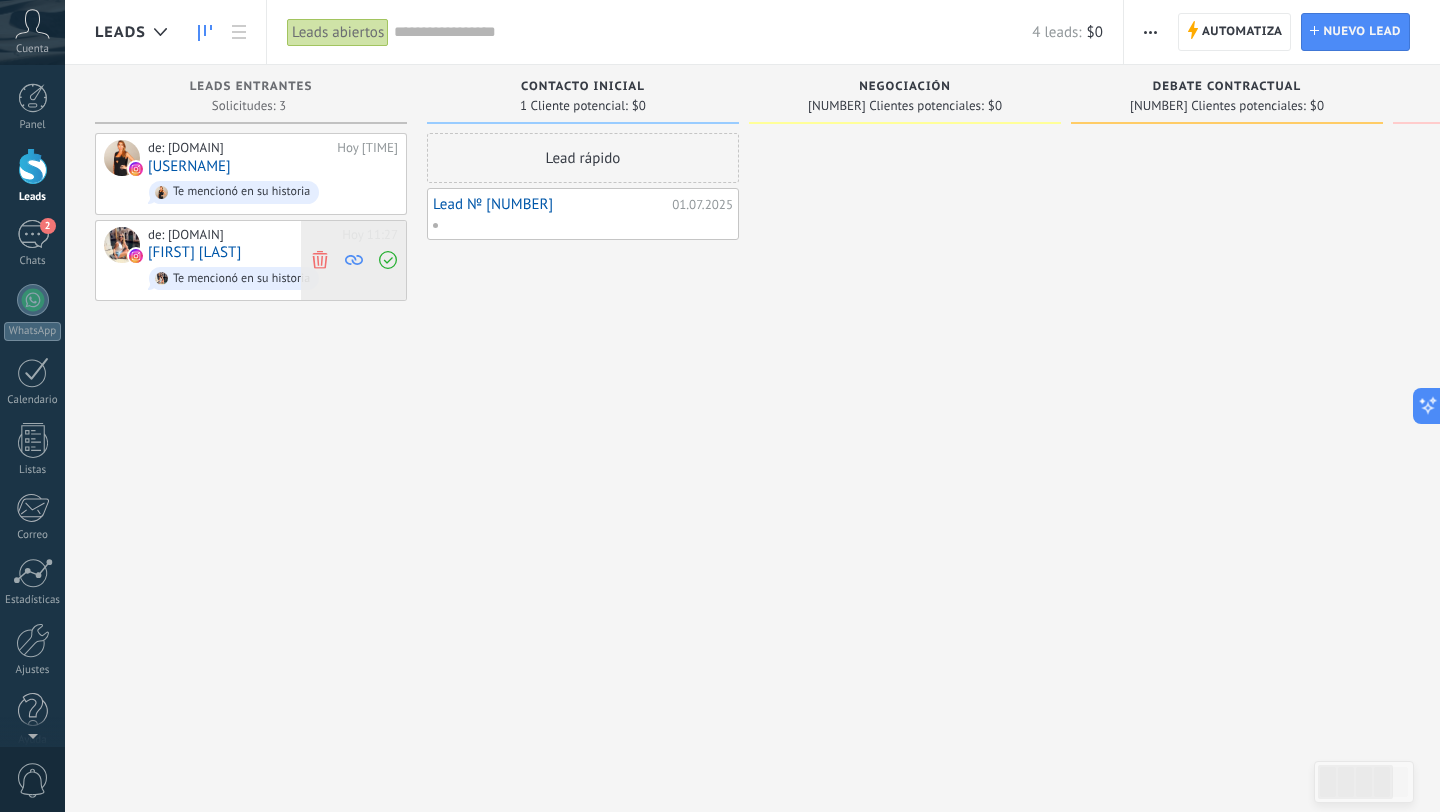click at bounding box center (320, 260) 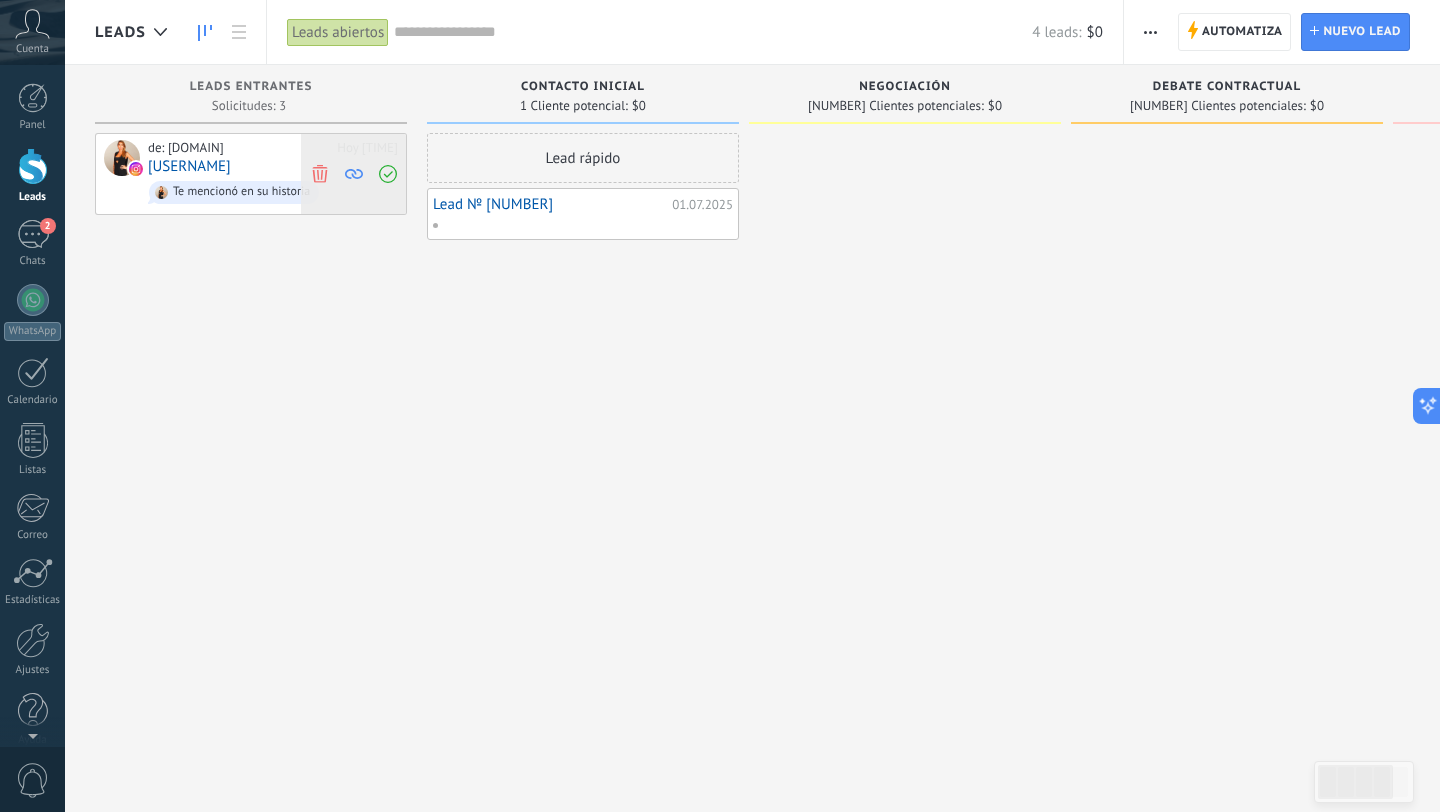 click at bounding box center [320, 173] 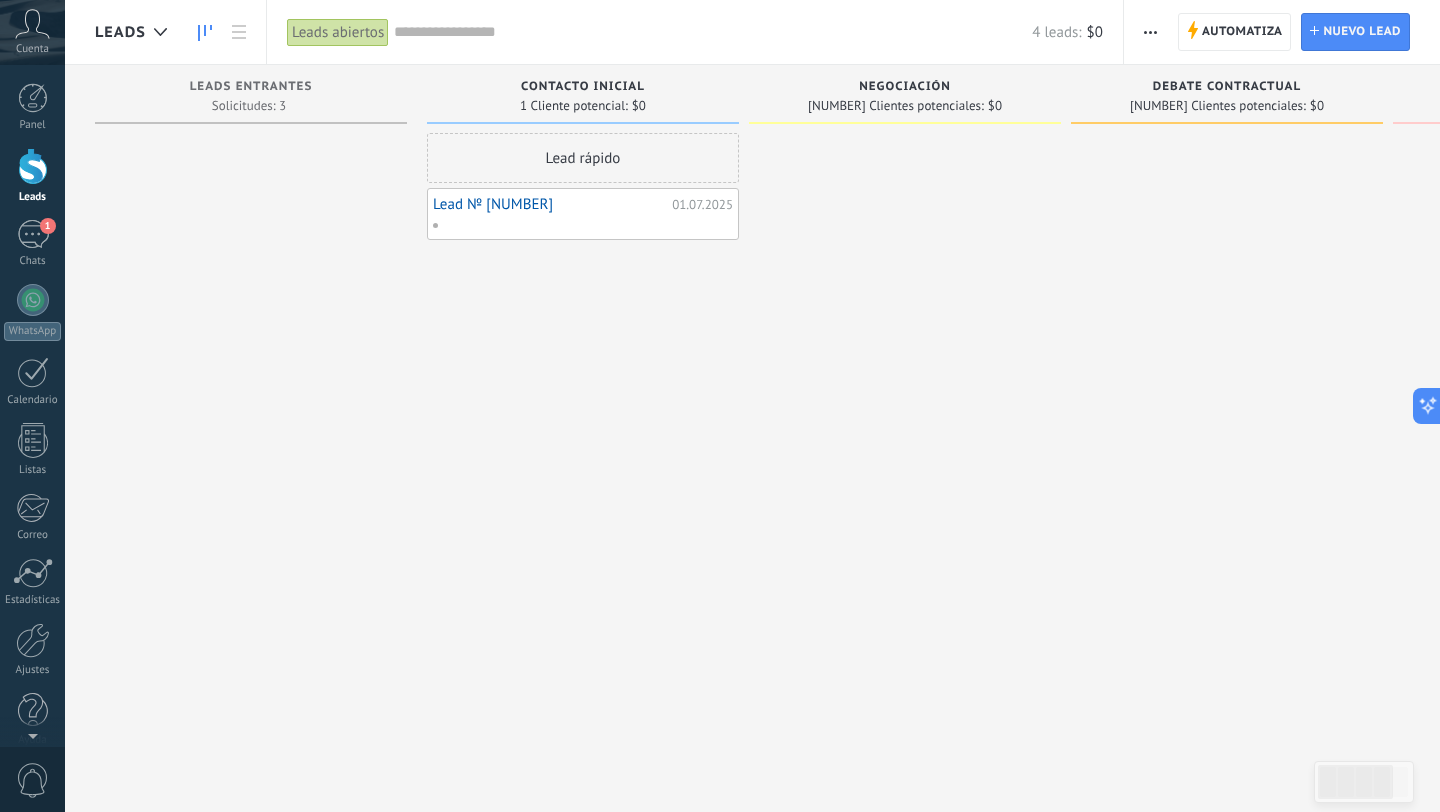 click on "Lead № [NUMBER] [DATE]" at bounding box center [583, 214] 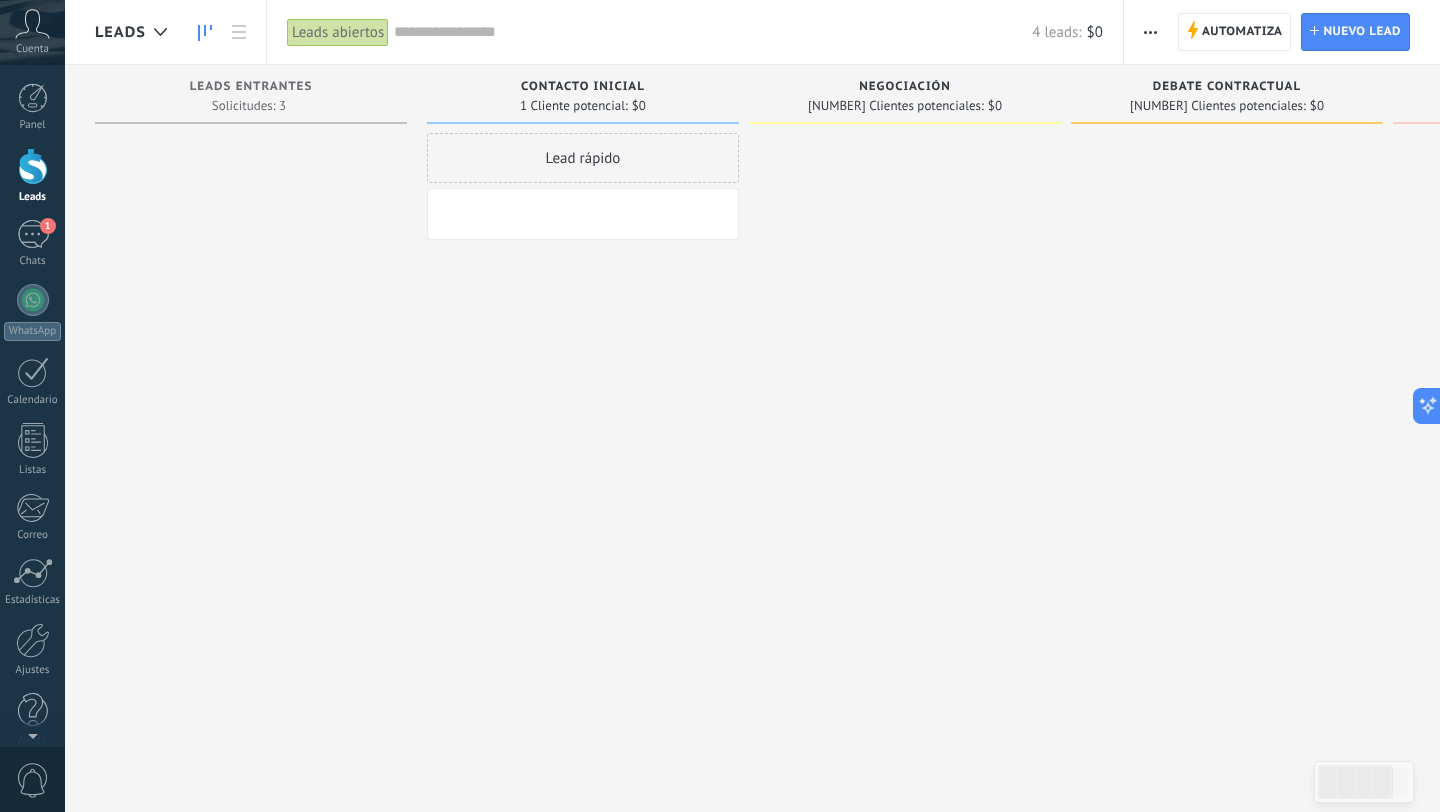 click at bounding box center (492, 206) 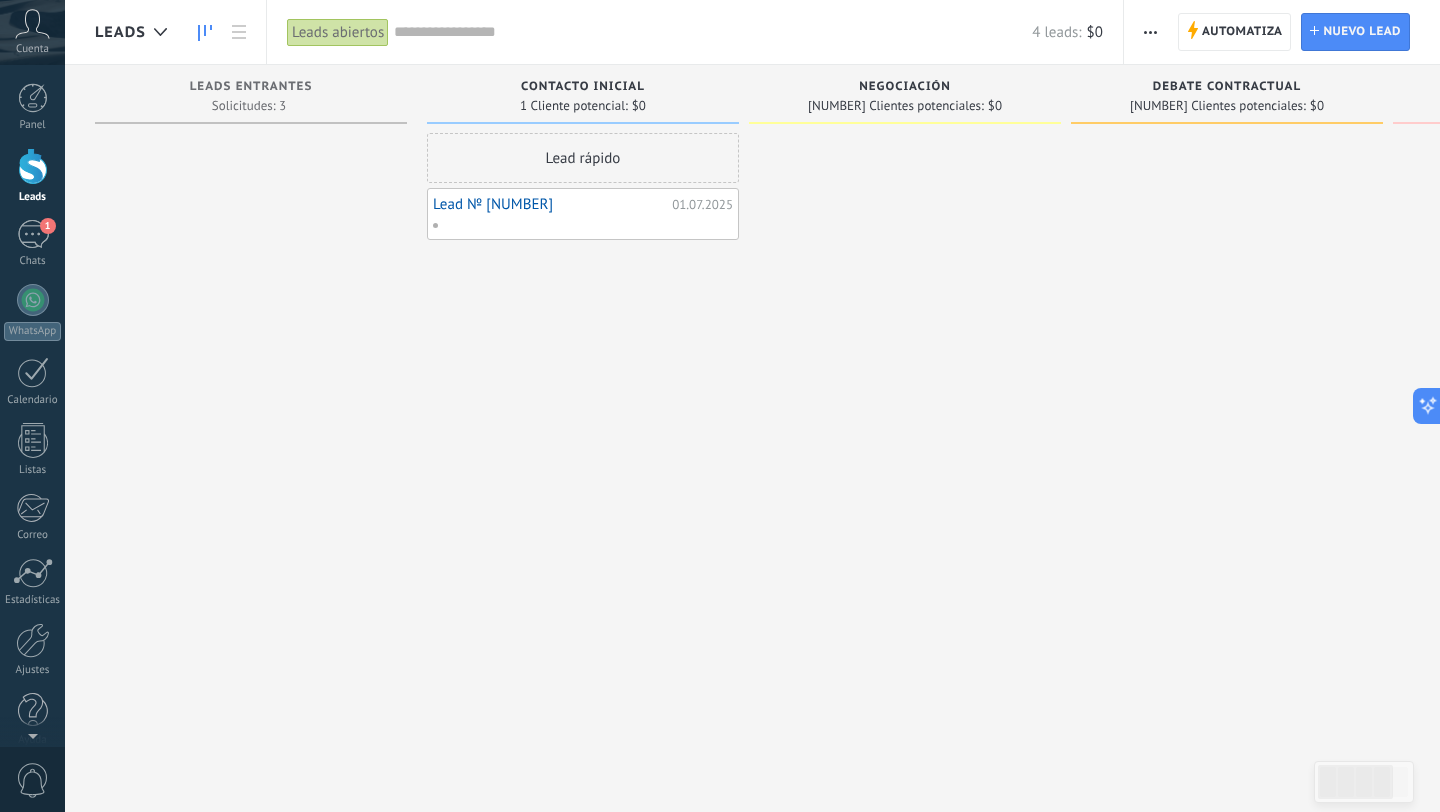 click on "Lead № [NUMBER]" at bounding box center [550, 204] 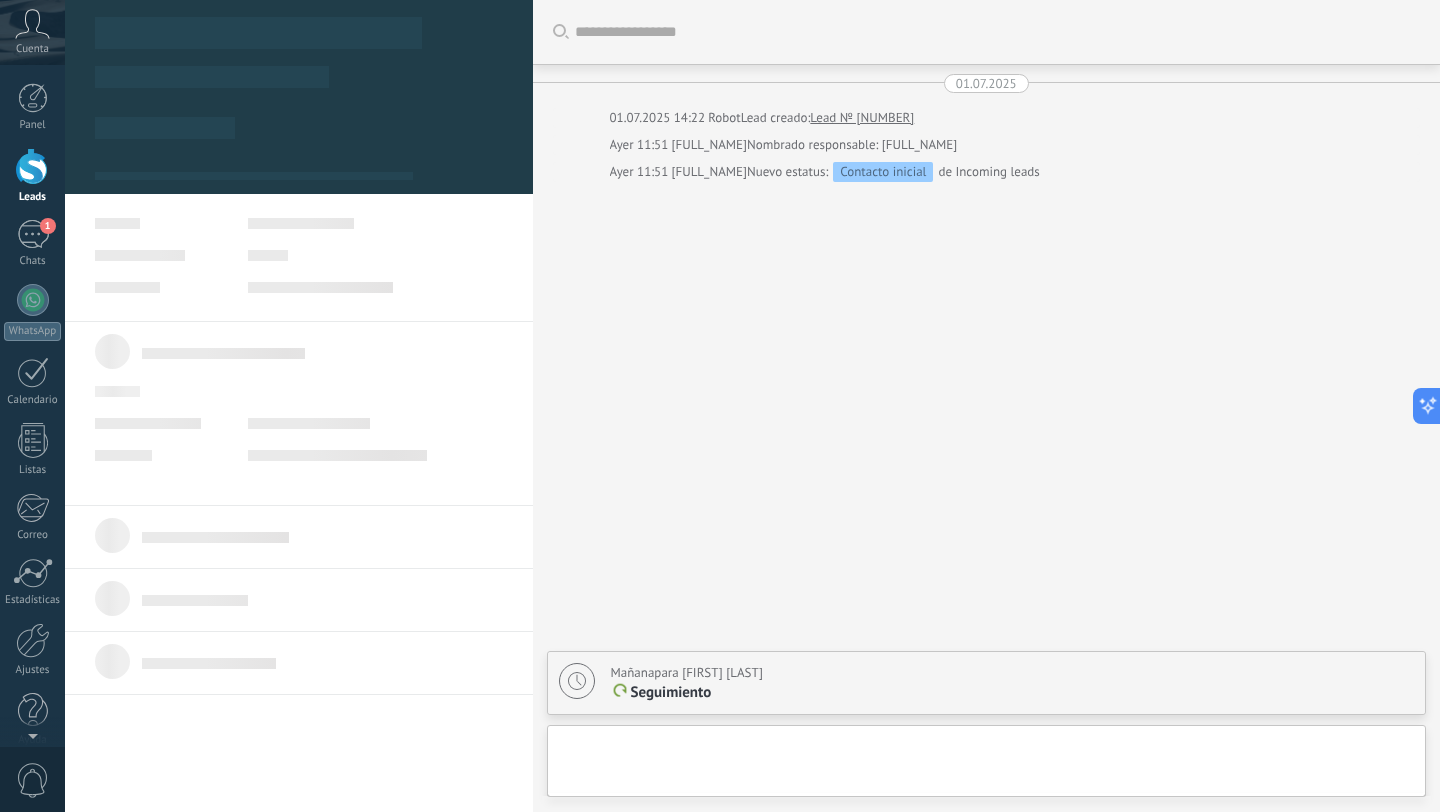 scroll, scrollTop: 30, scrollLeft: 0, axis: vertical 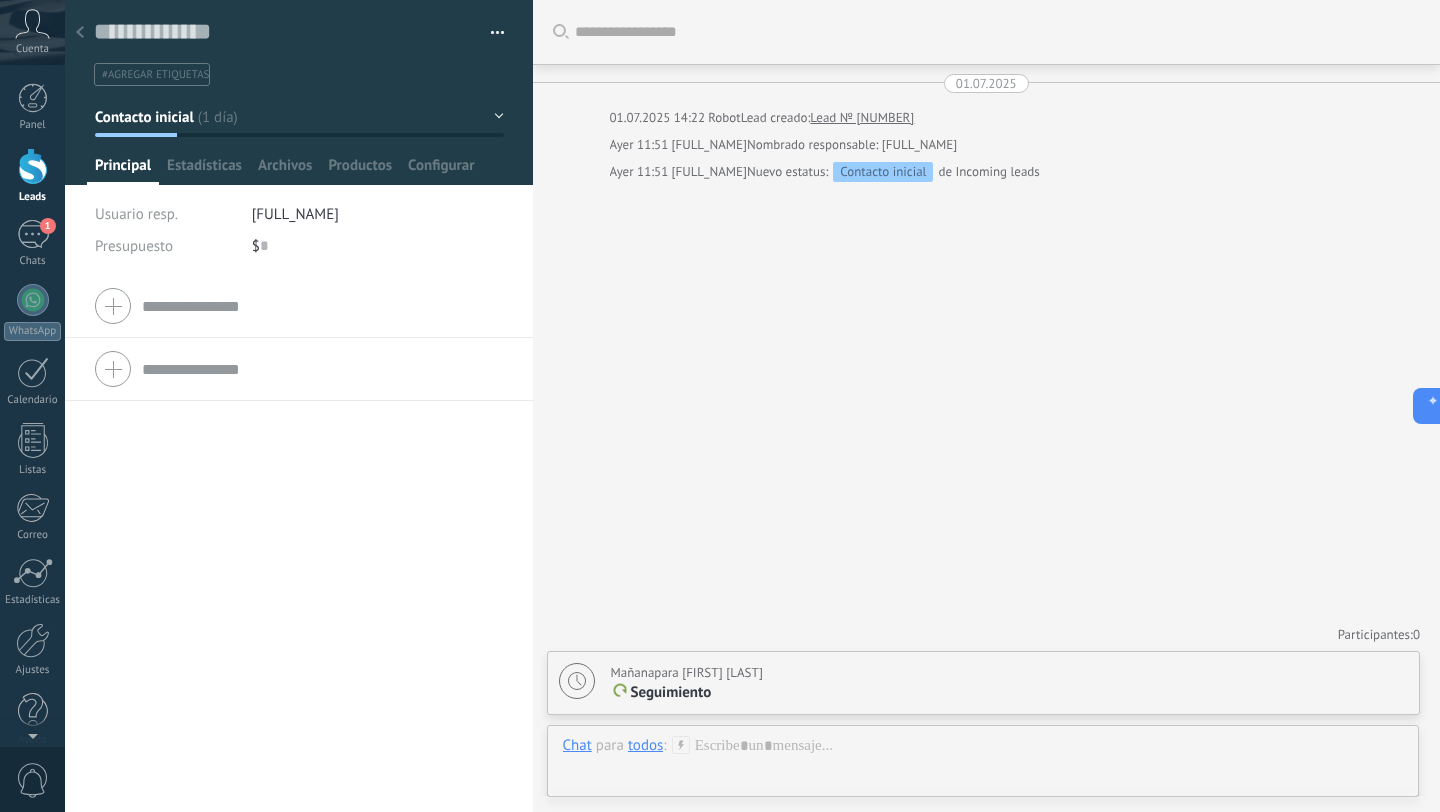 click at bounding box center [80, 32] 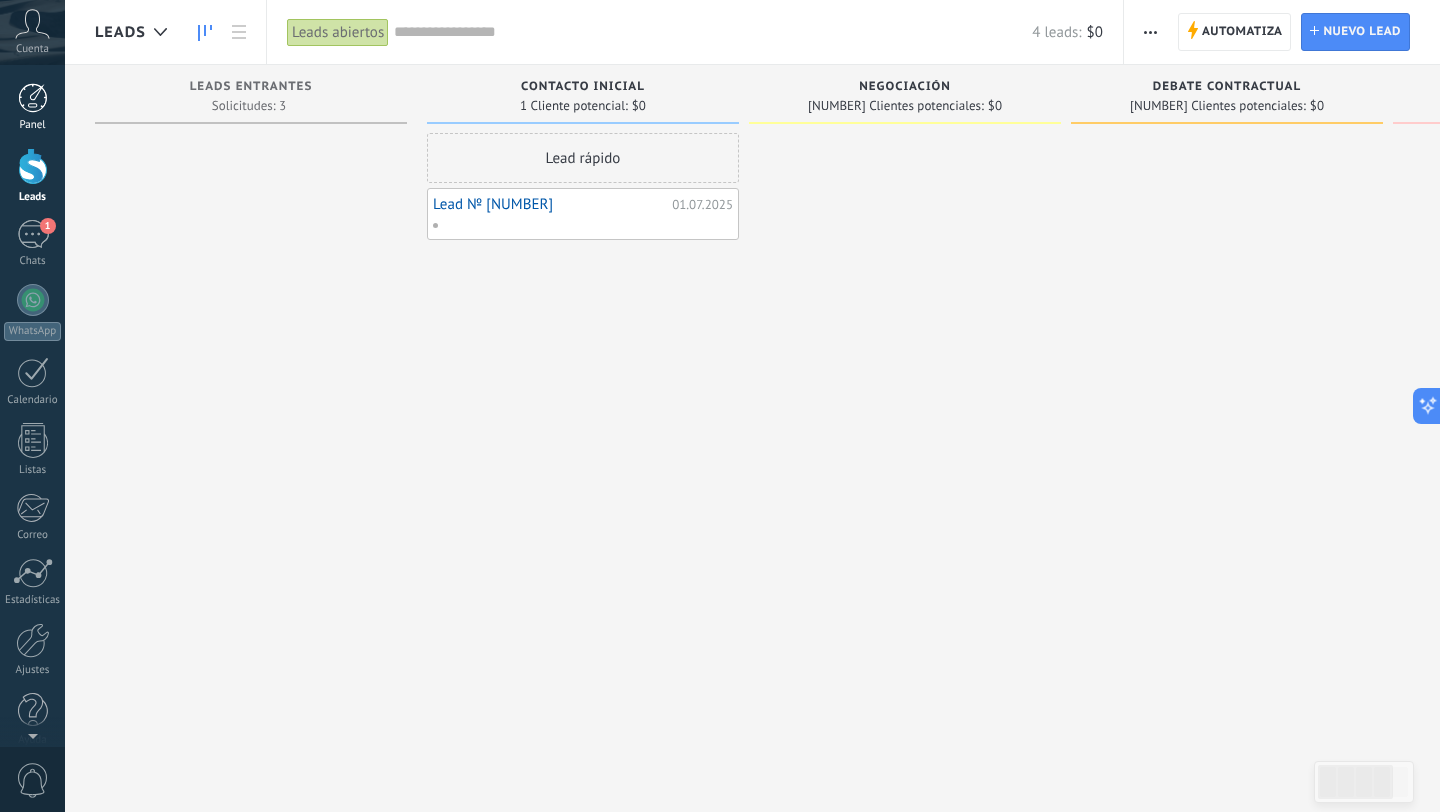 click at bounding box center [33, 98] 